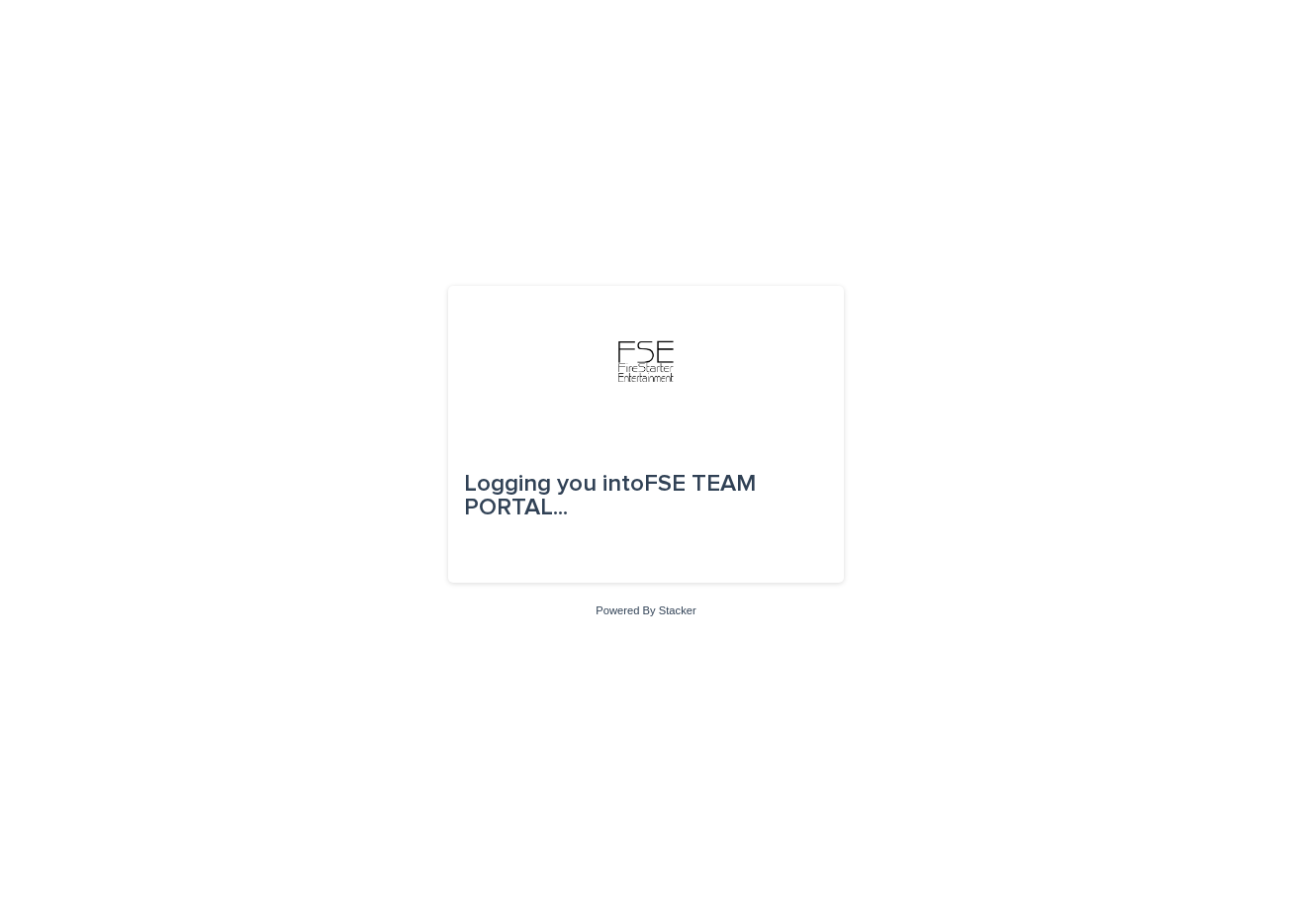 scroll, scrollTop: 0, scrollLeft: 0, axis: both 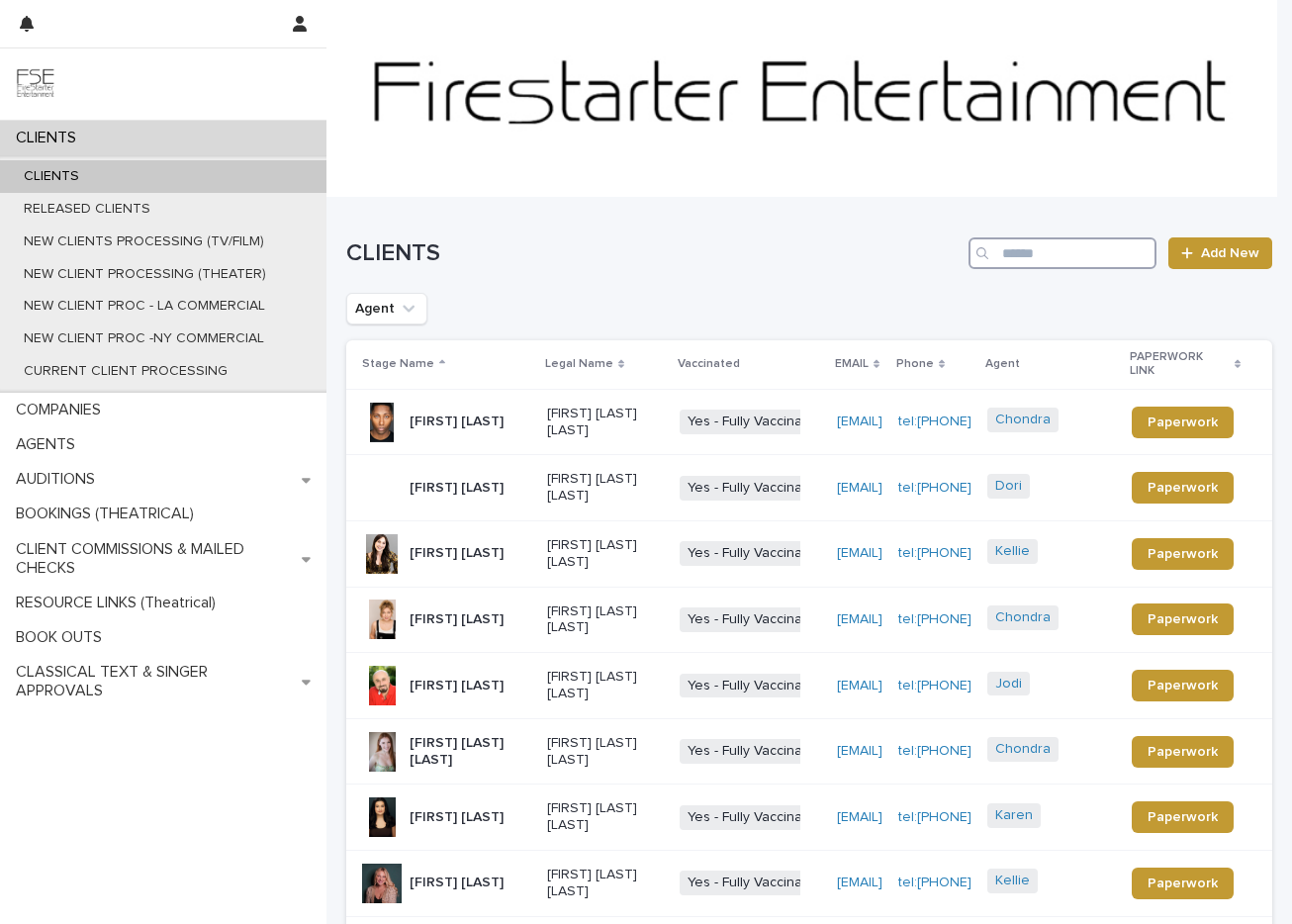 click at bounding box center [1062, 253] 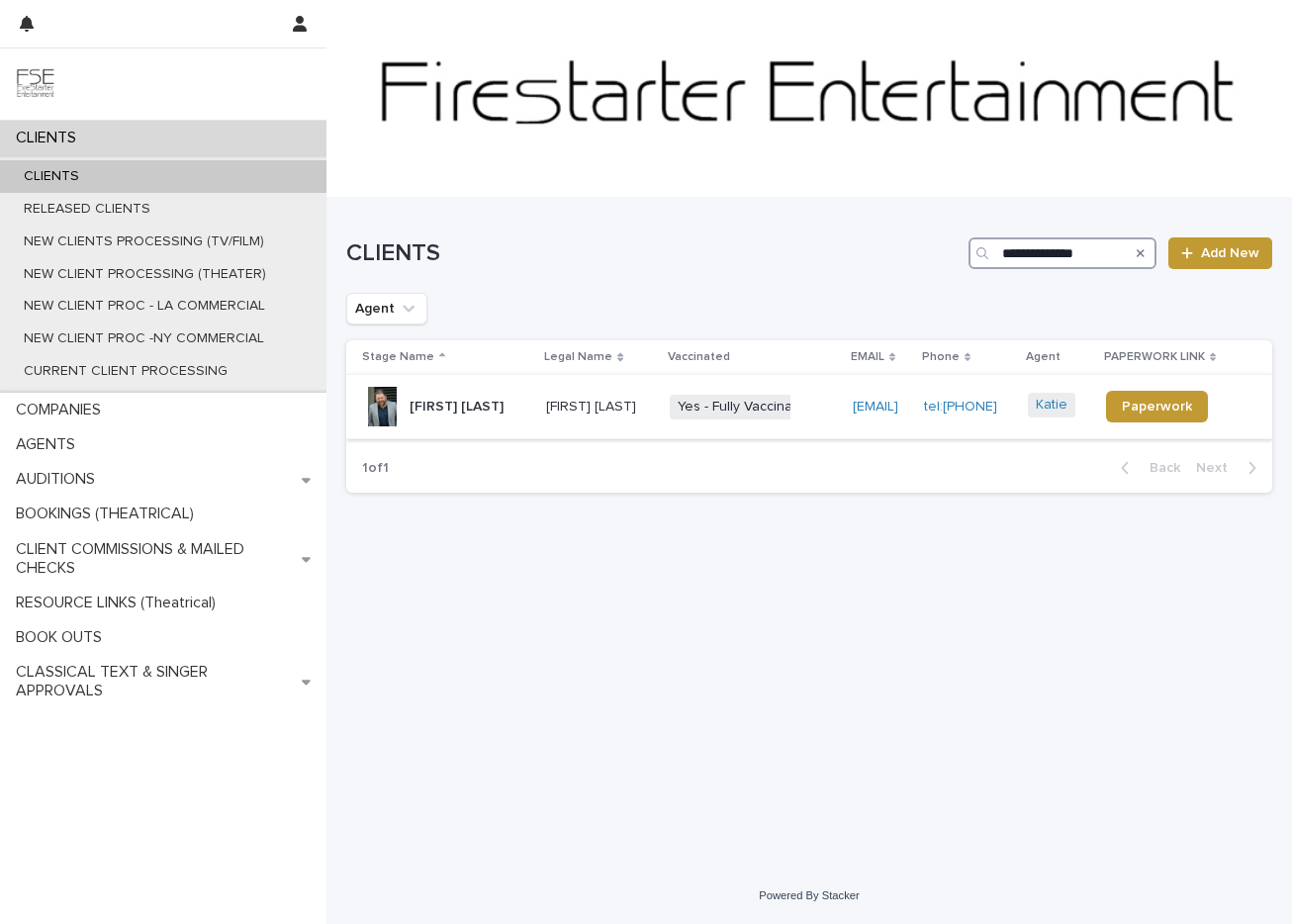 type on "**********" 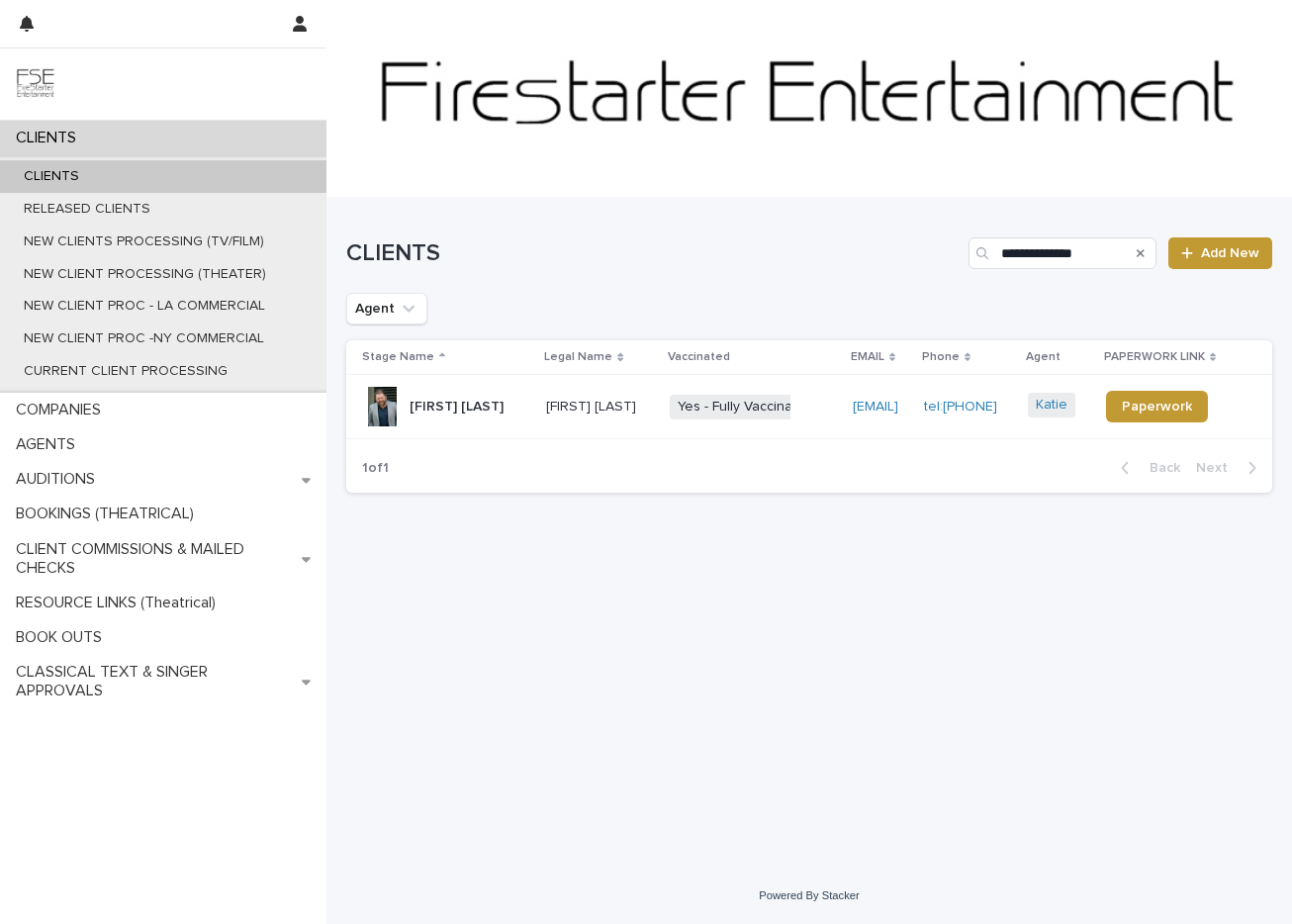 click on "[FIRST] [LAST]" at bounding box center [456, 407] 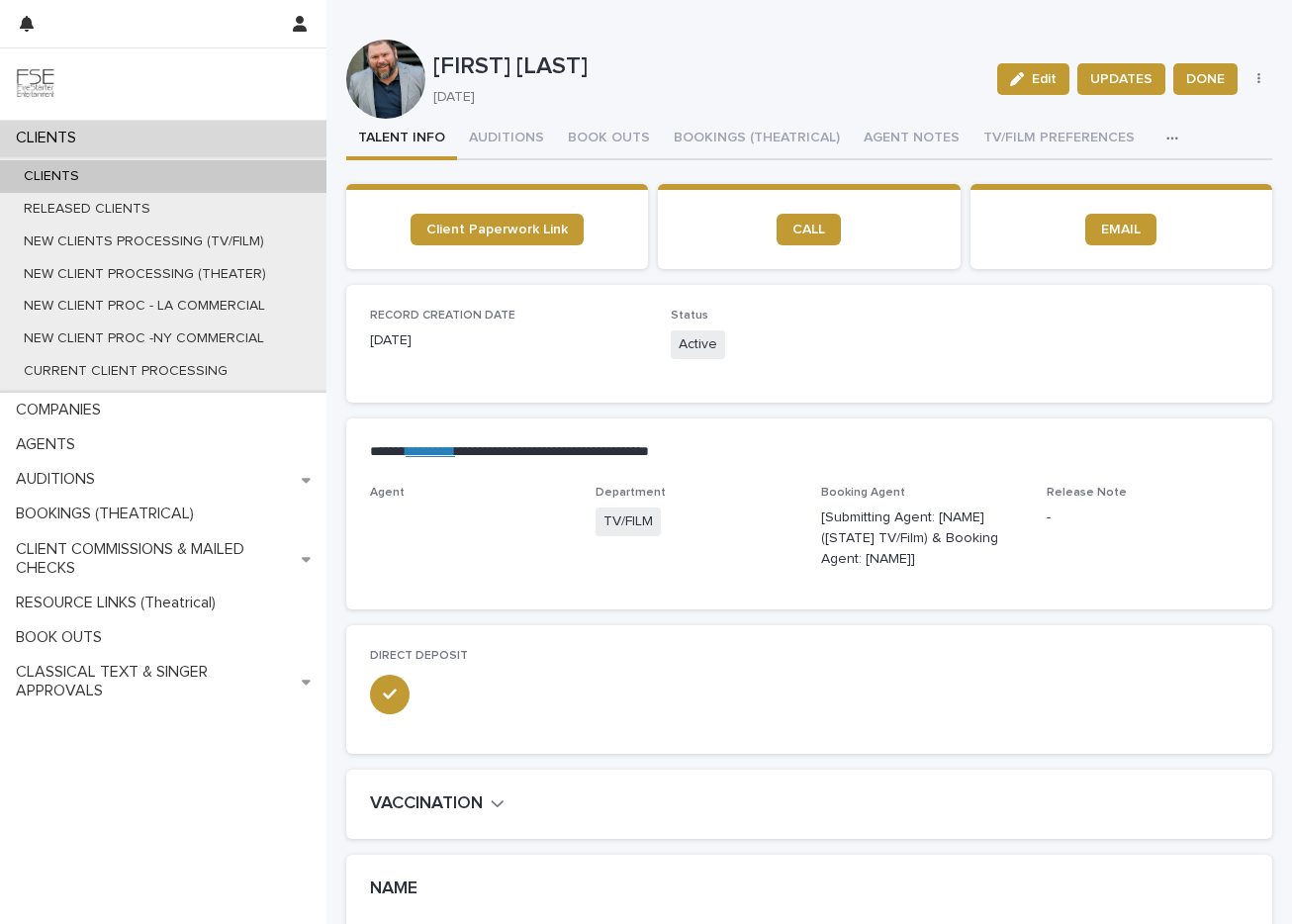 click at bounding box center [1176, 139] 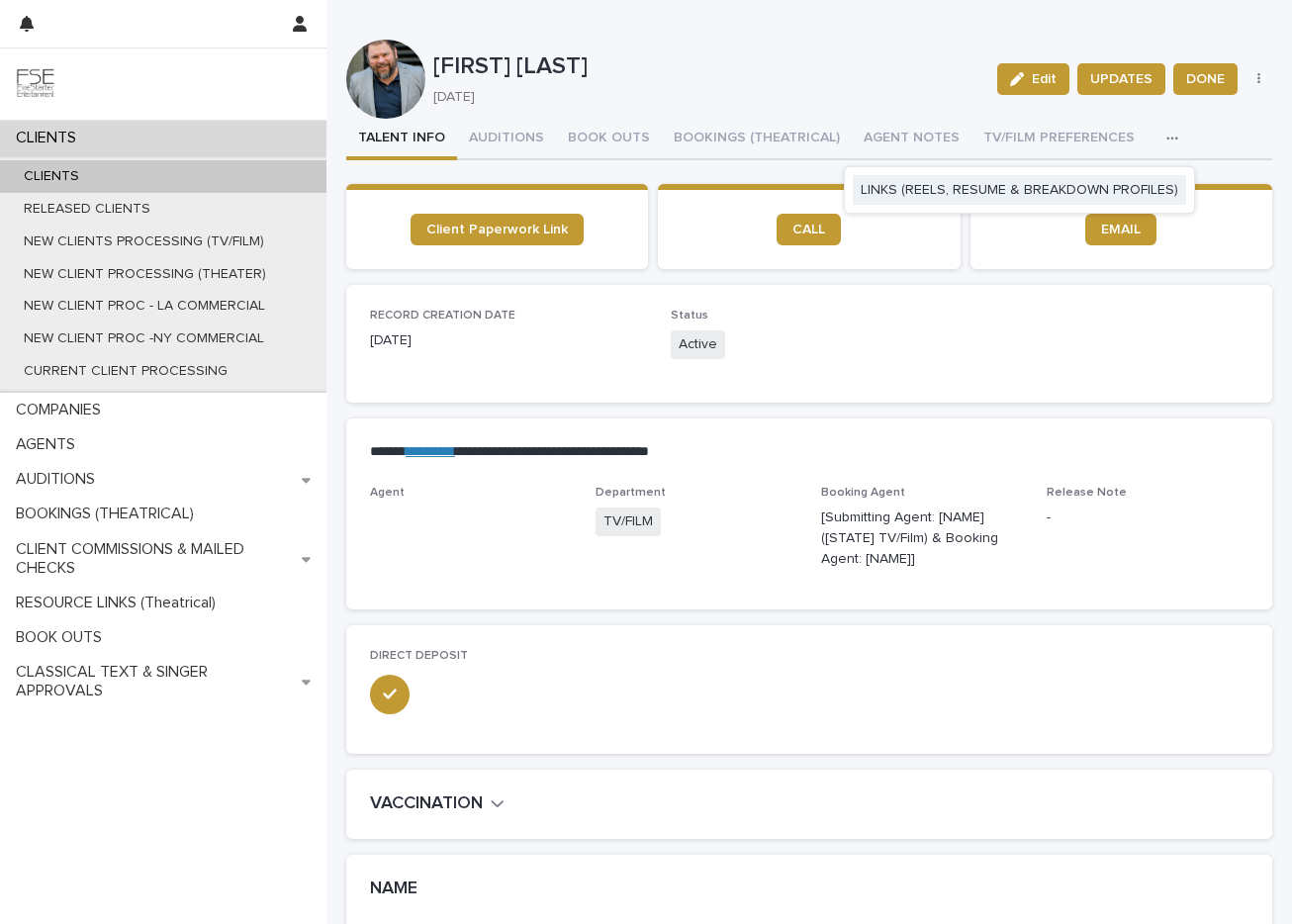 click on "LINKS (REELS, RESUME & BREAKDOWN PROFILES)" at bounding box center (1019, 190) 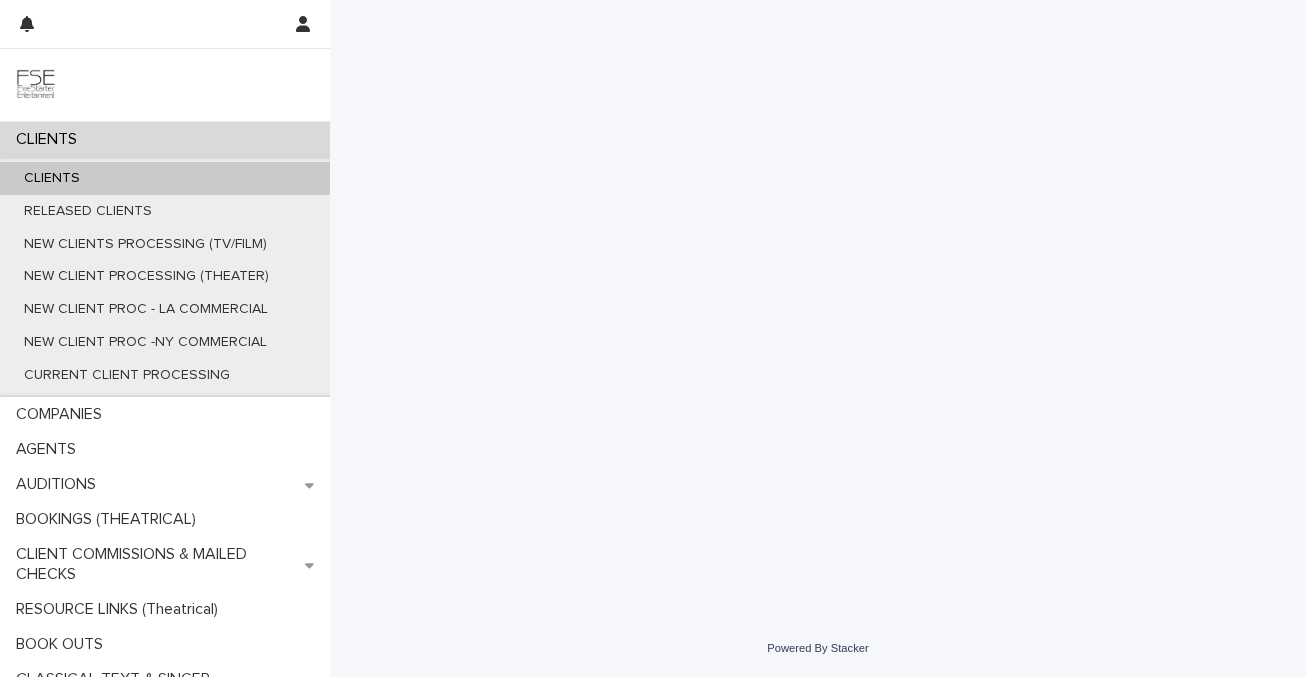 scroll, scrollTop: 0, scrollLeft: 0, axis: both 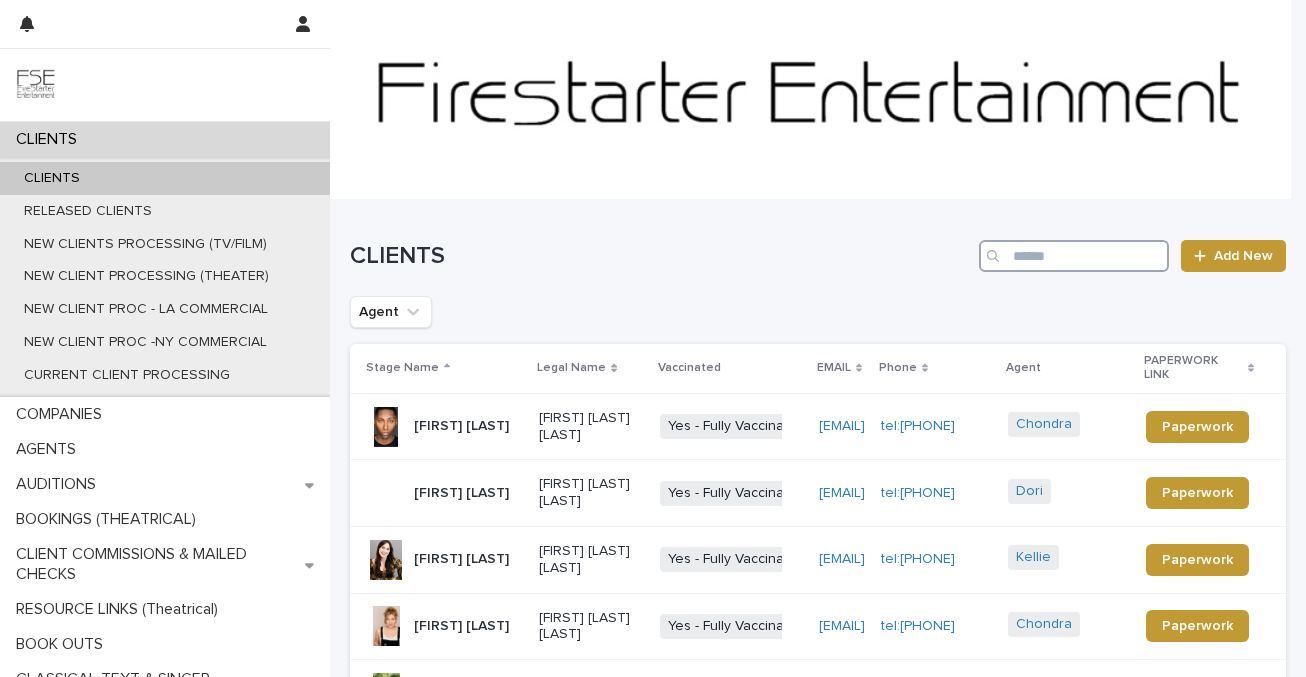 click at bounding box center [1074, 256] 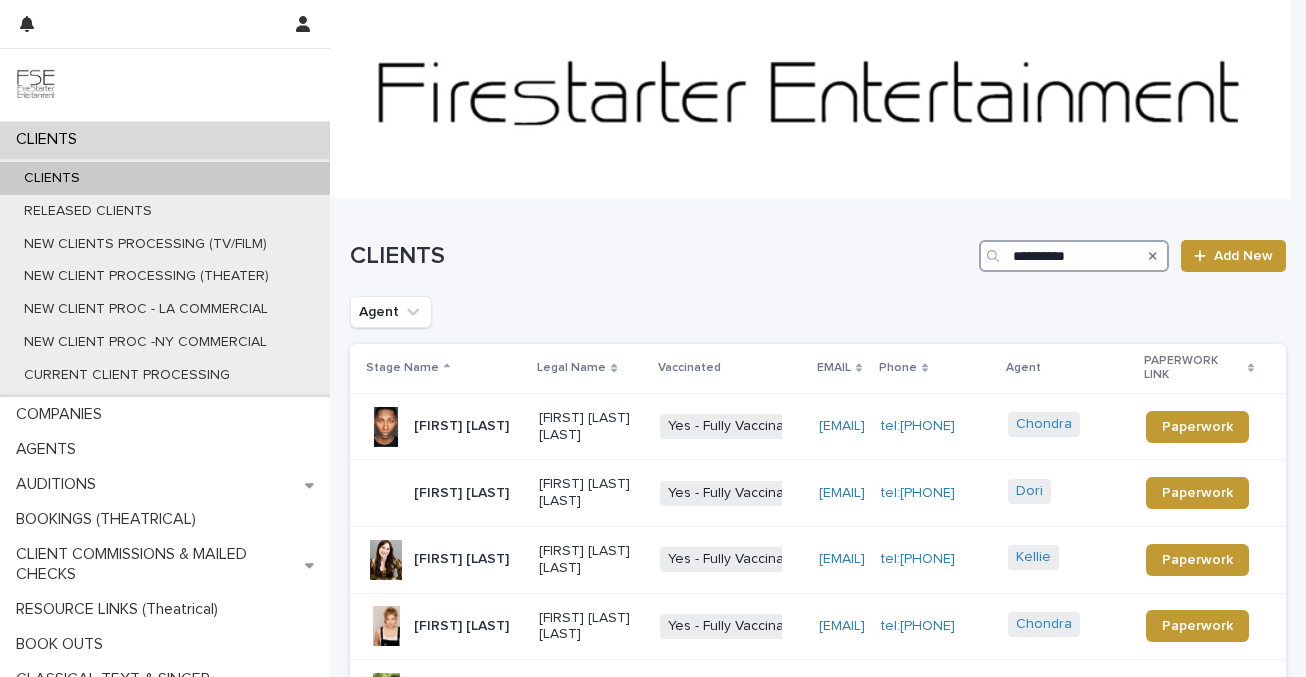 type on "**********" 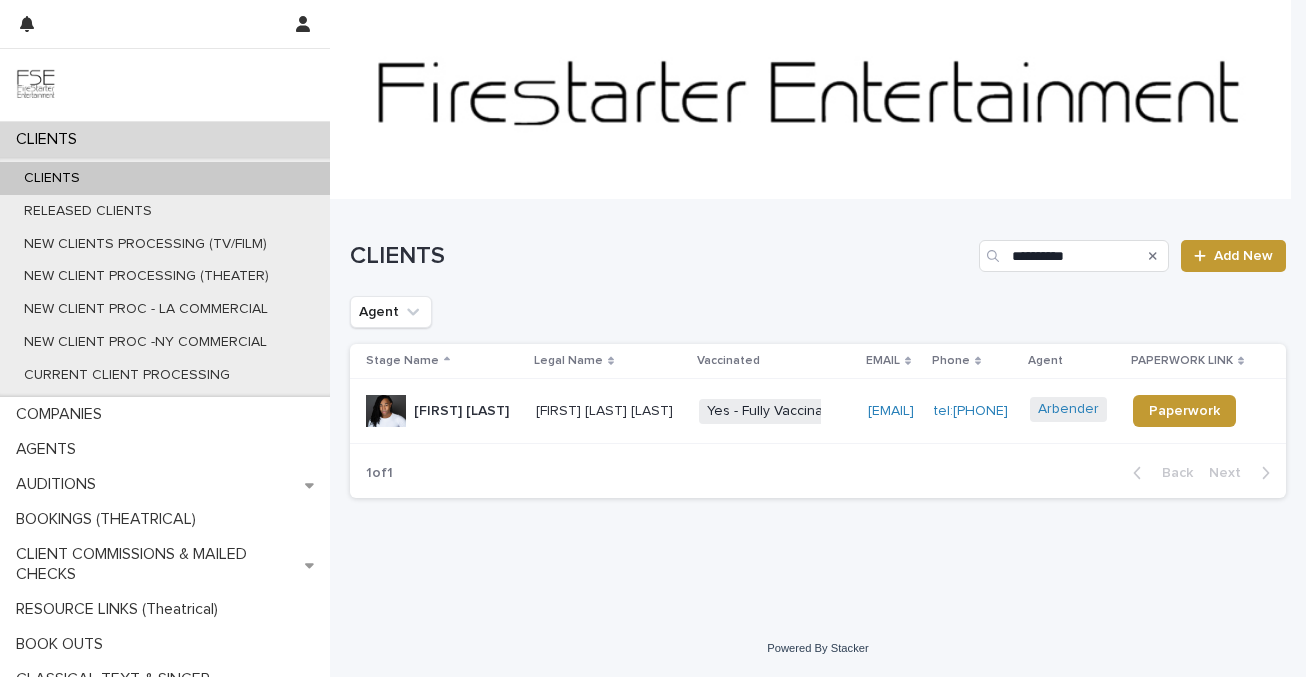 click on "Grant Evan" at bounding box center [461, 411] 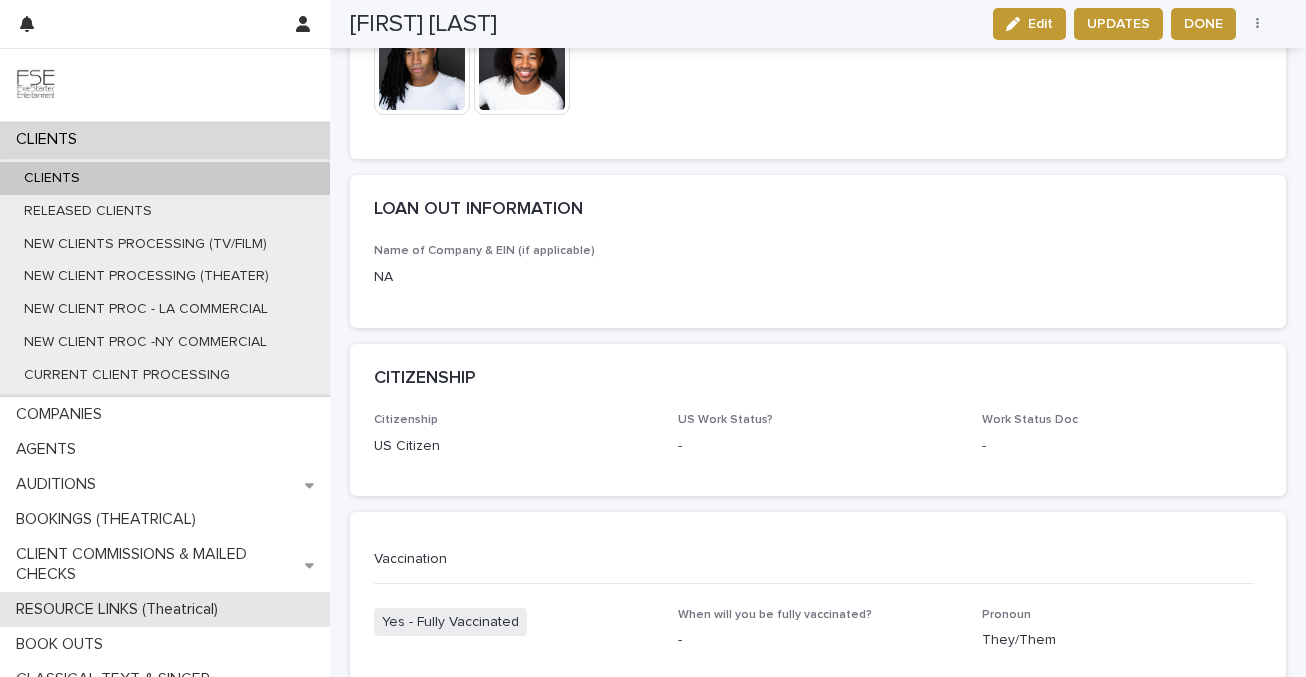 scroll, scrollTop: 3140, scrollLeft: 0, axis: vertical 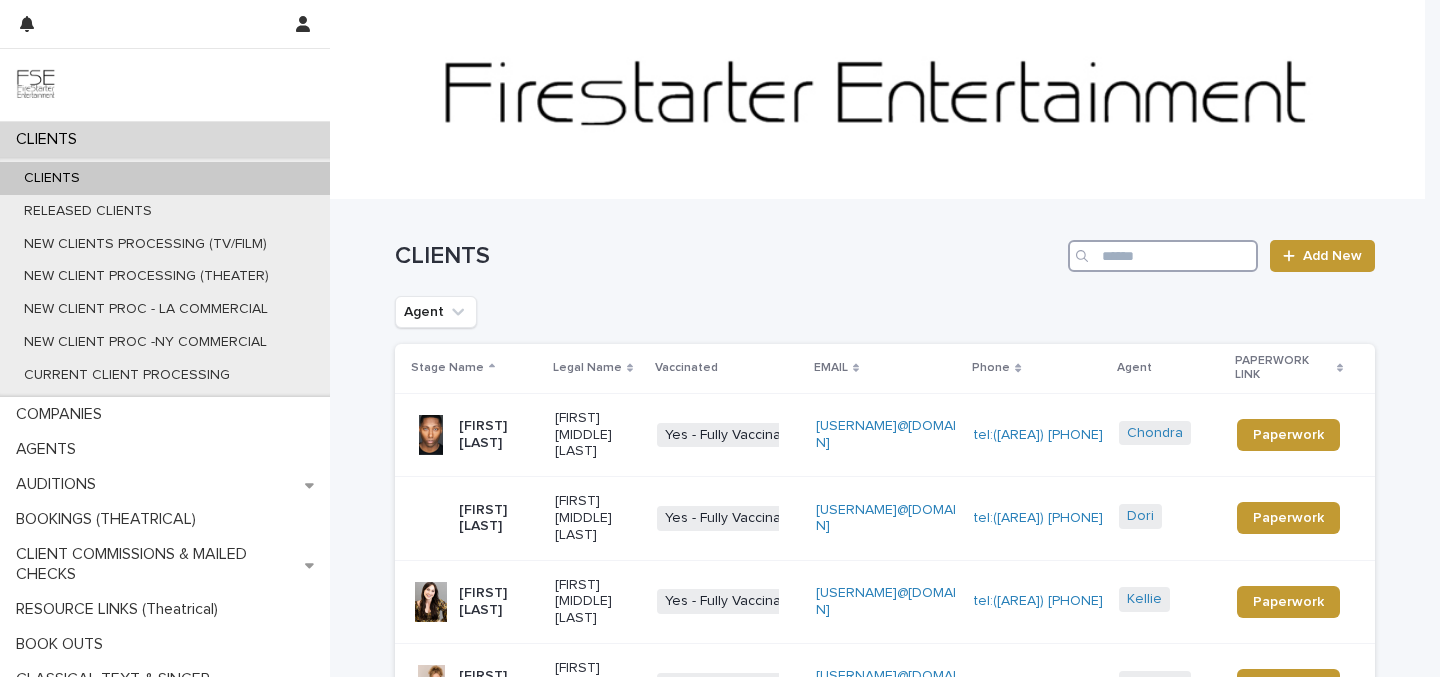 click at bounding box center (1163, 256) 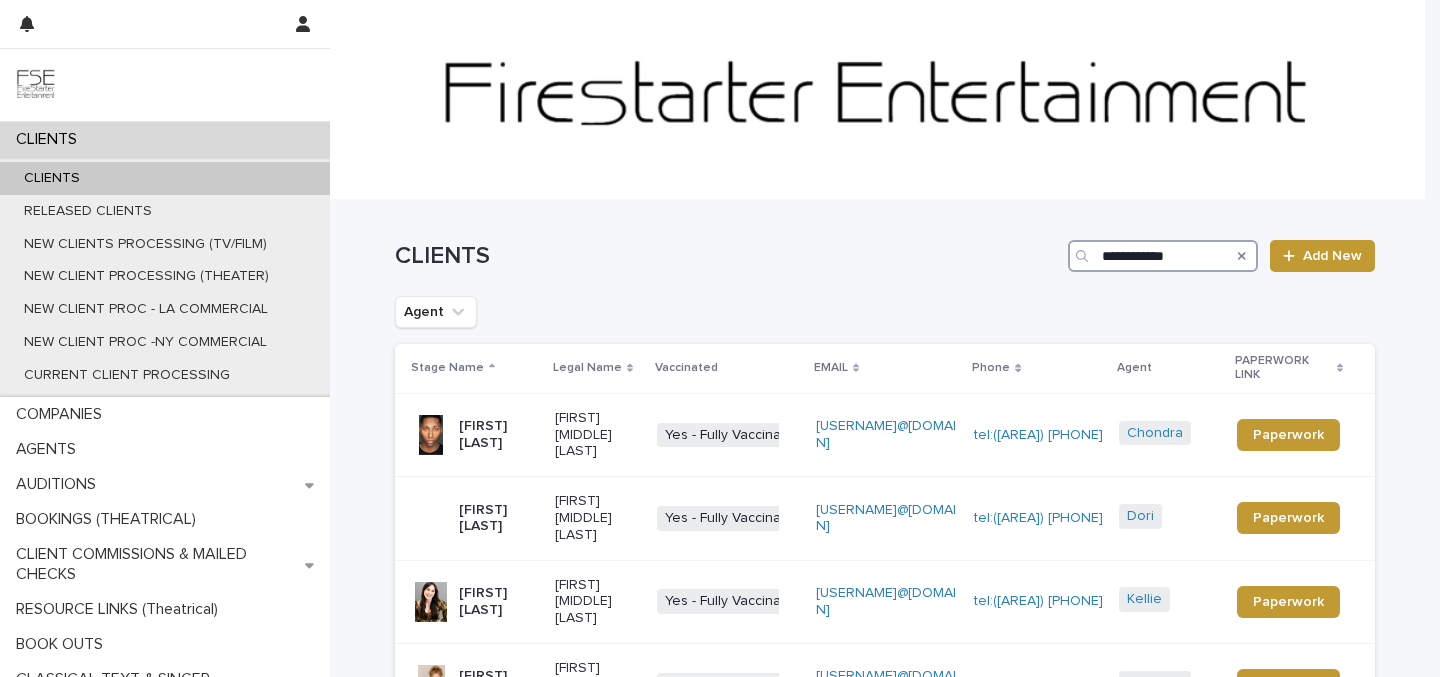 type on "**********" 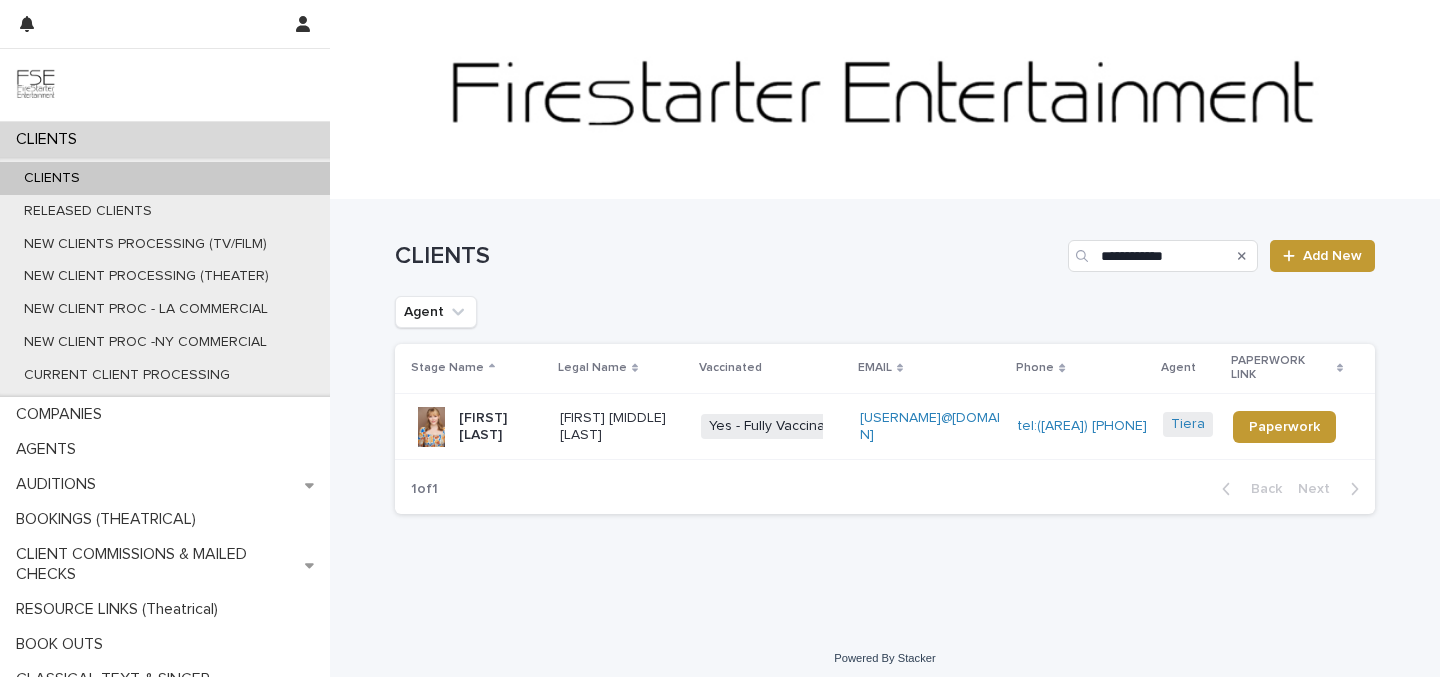 click on "[FIRST] [LAST]" at bounding box center [501, 427] 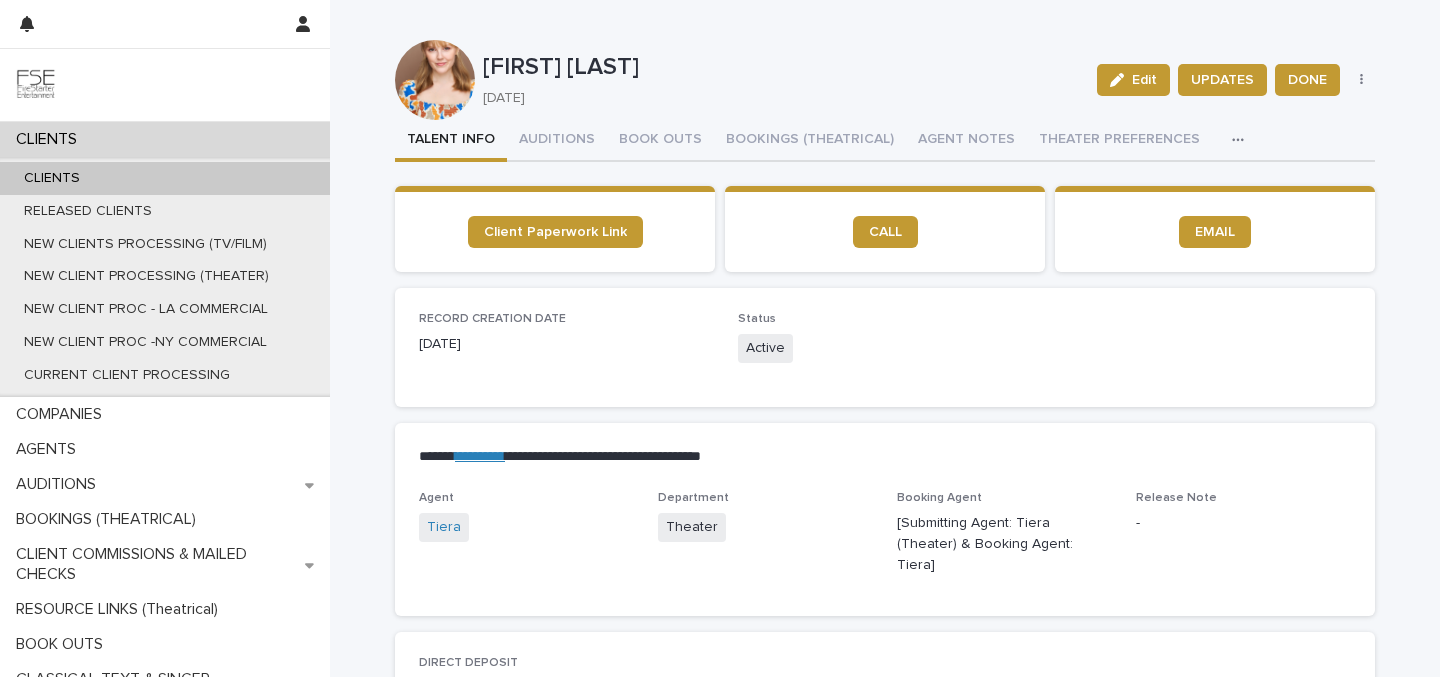 click on "CLIENTS" at bounding box center [165, 178] 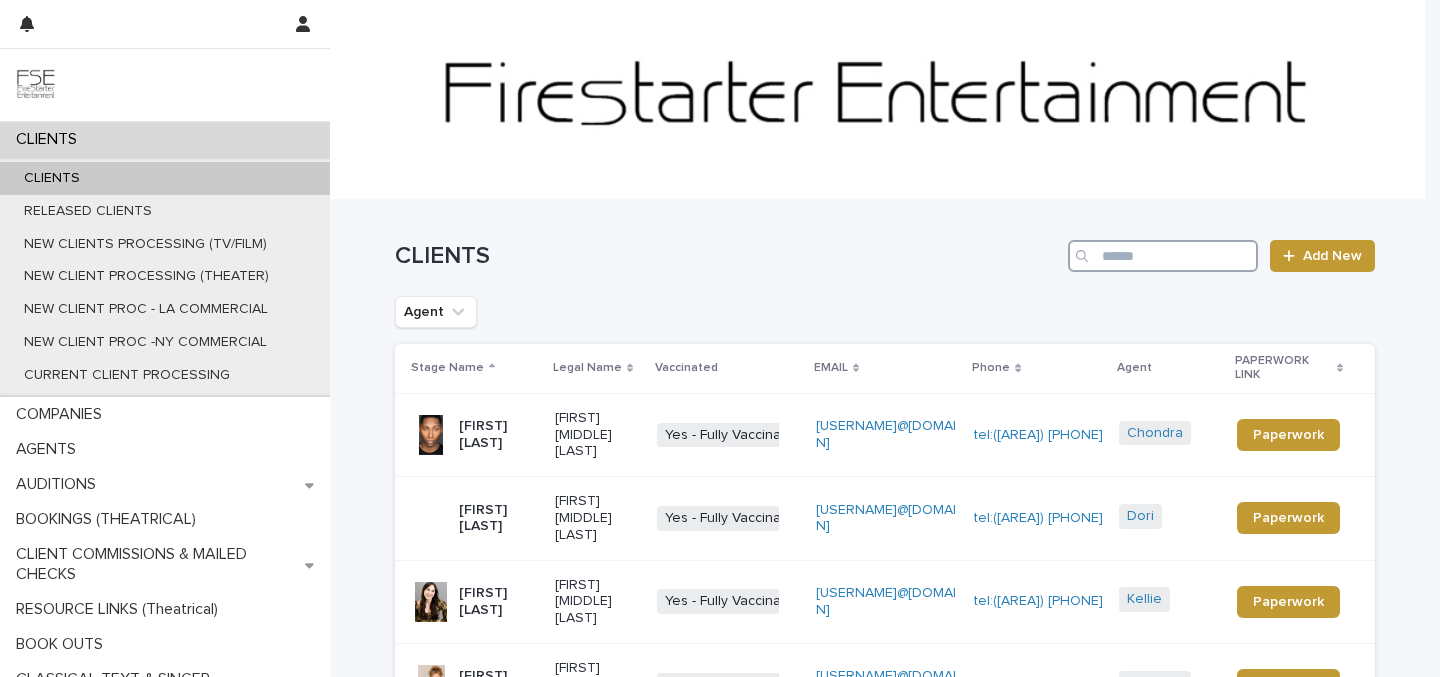 click at bounding box center [1163, 256] 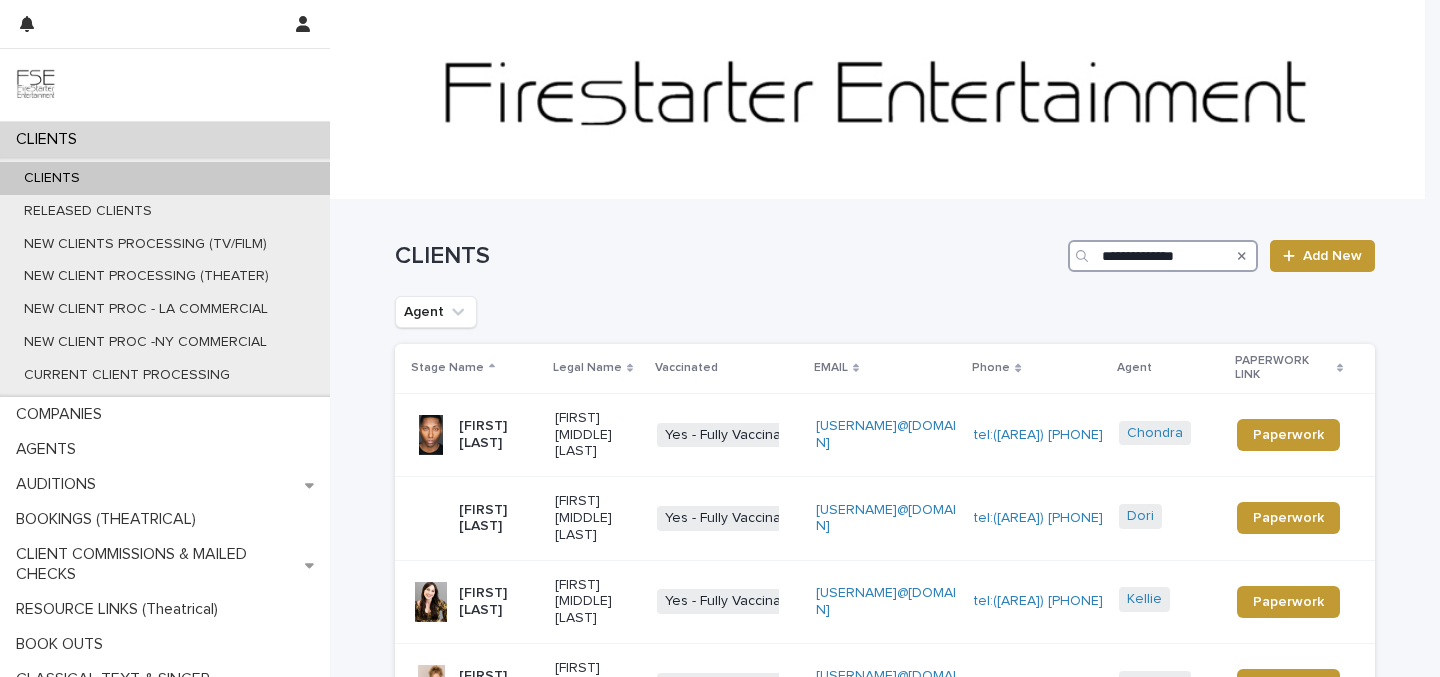 type on "**********" 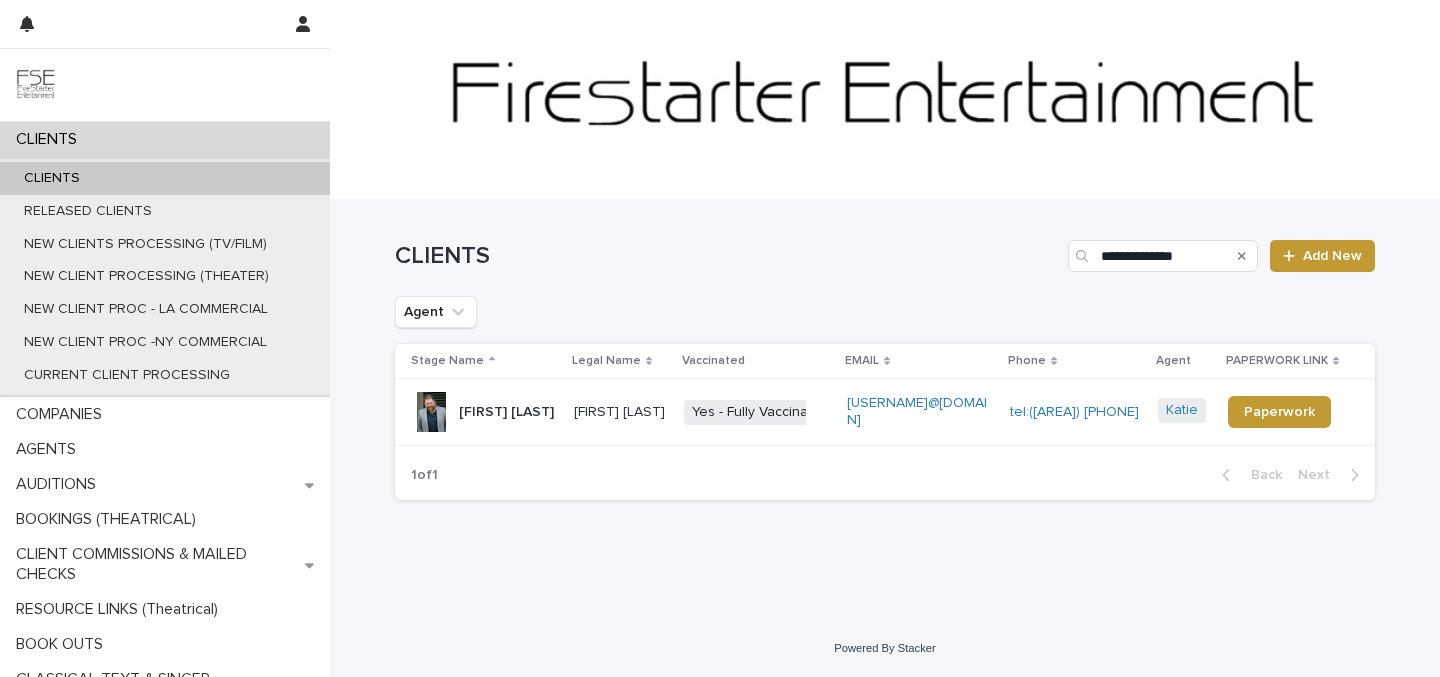 click on "[FIRST] [LAST]" at bounding box center [506, 412] 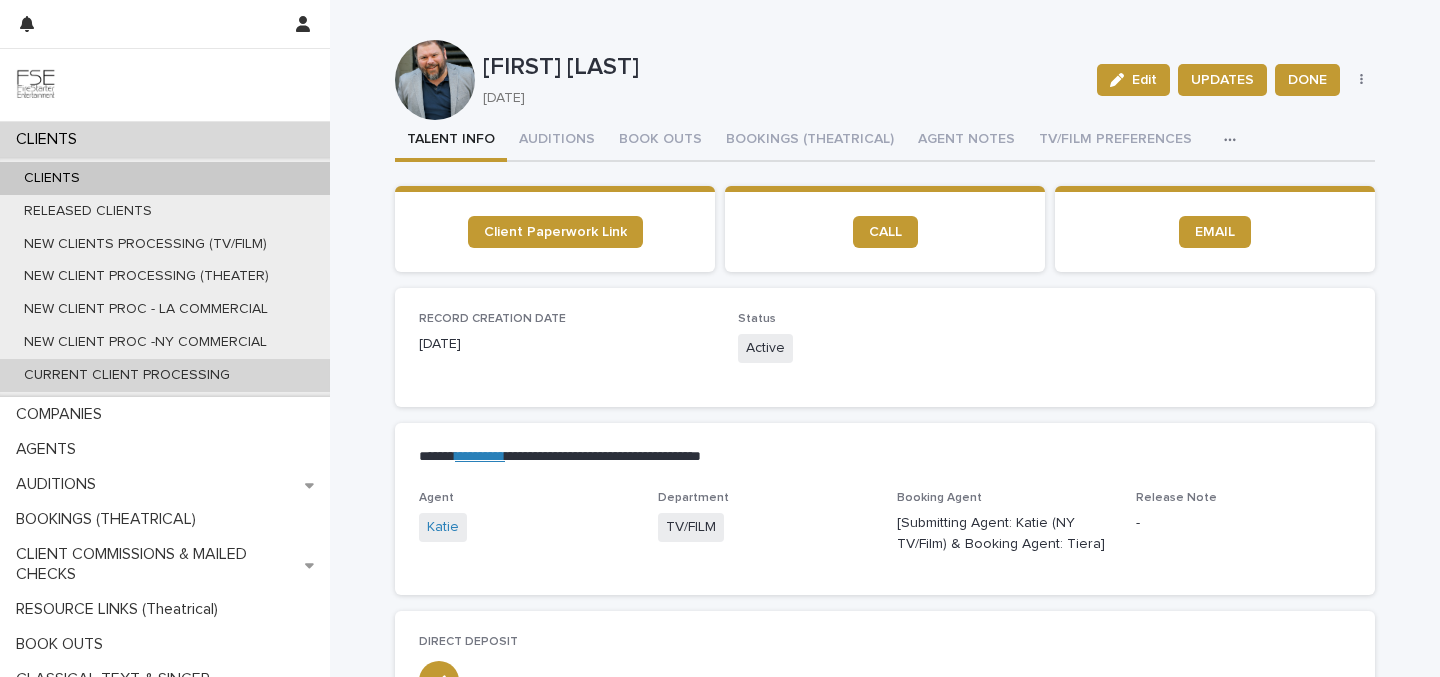 scroll, scrollTop: 40, scrollLeft: 0, axis: vertical 